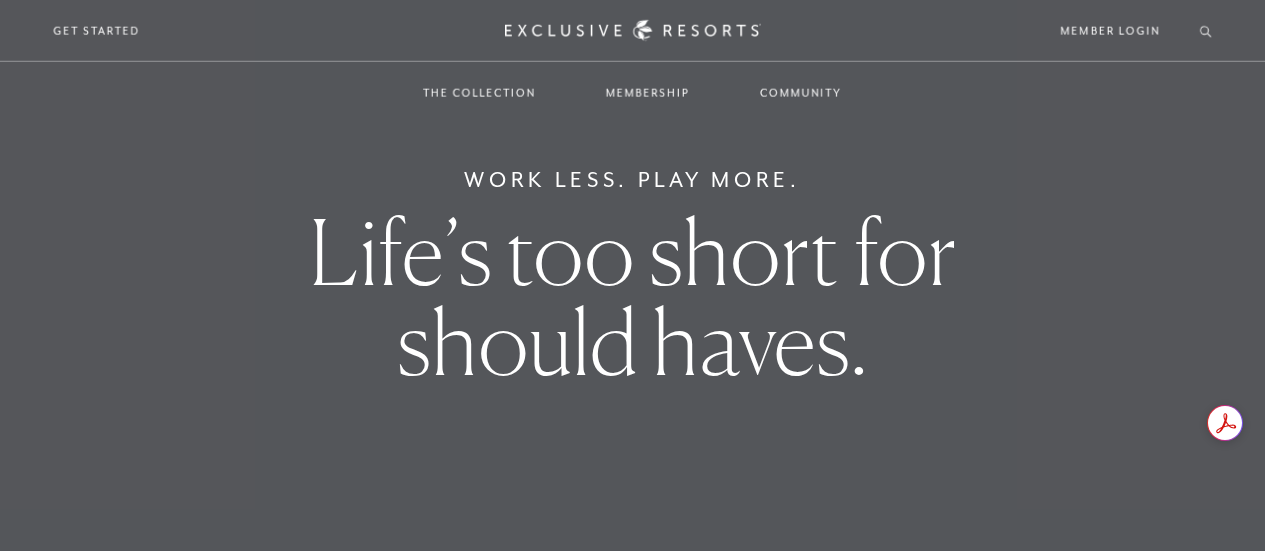 scroll, scrollTop: 0, scrollLeft: 0, axis: both 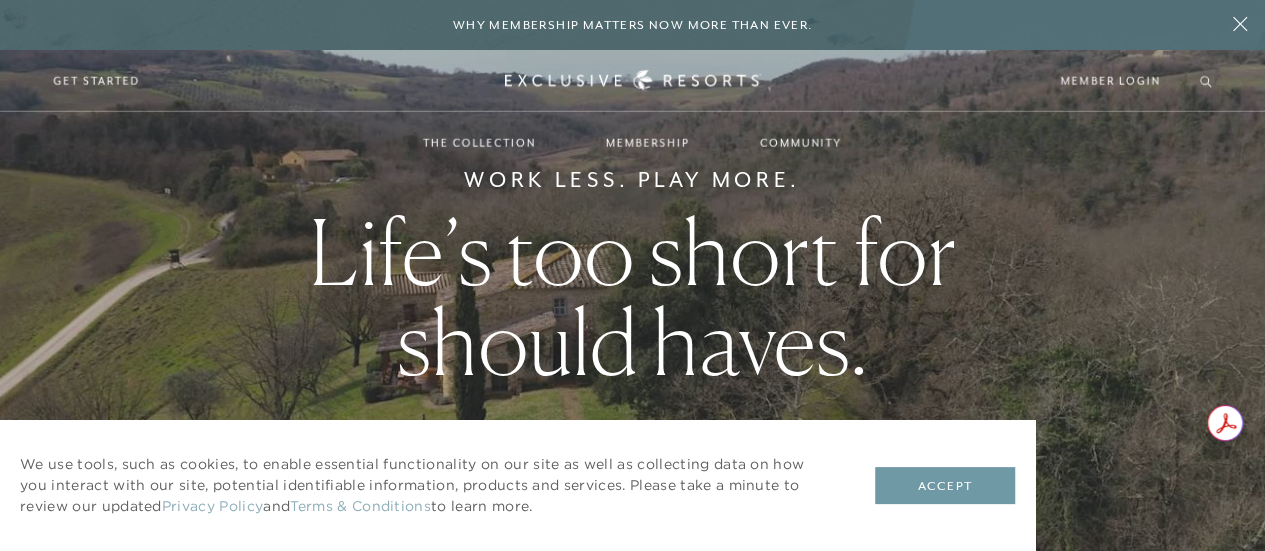 click on "Accept" at bounding box center (945, 486) 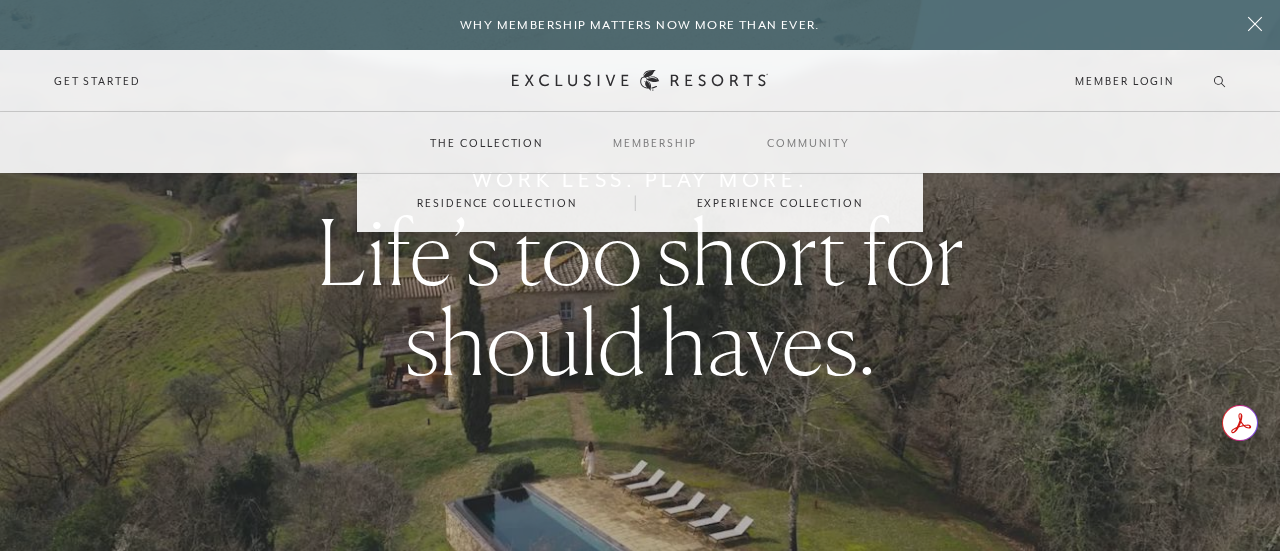 click on "Residence Collection" at bounding box center [496, 203] 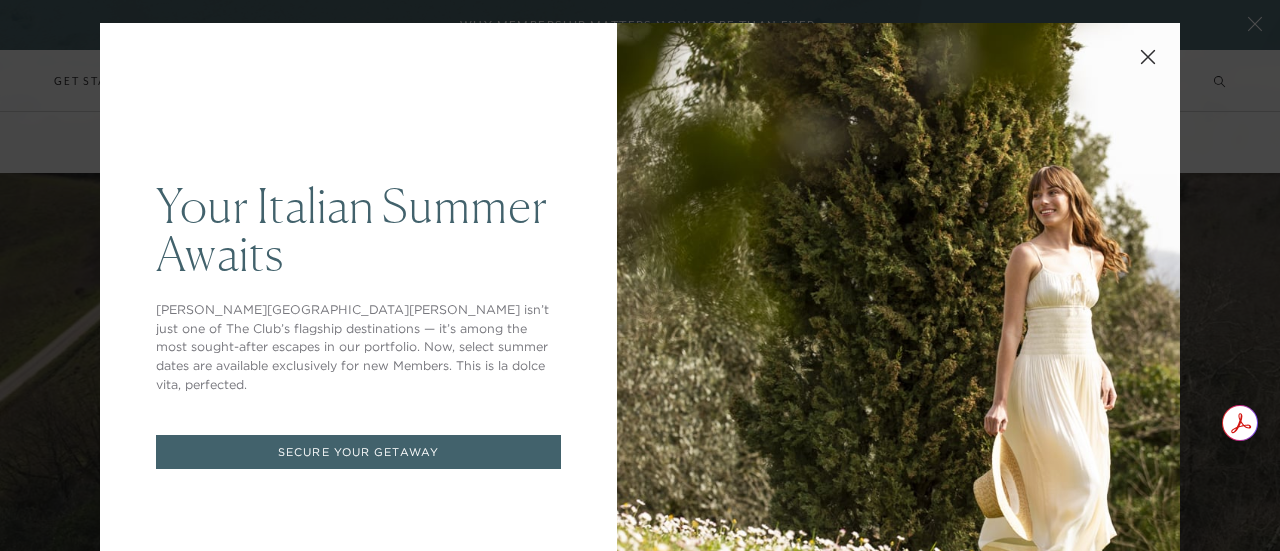 scroll, scrollTop: 0, scrollLeft: 0, axis: both 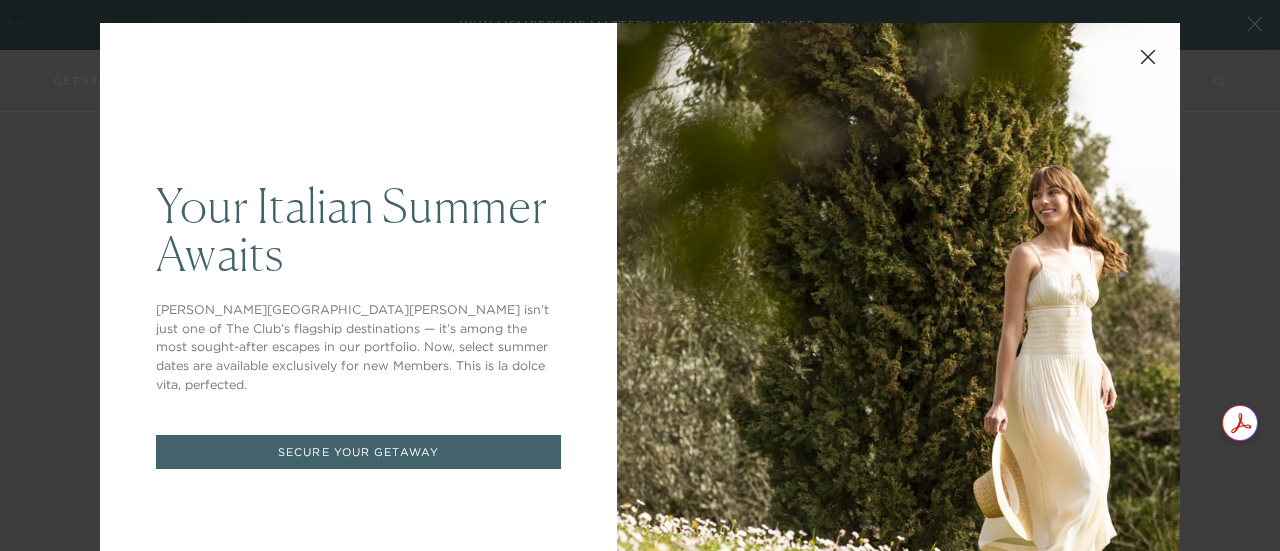 click 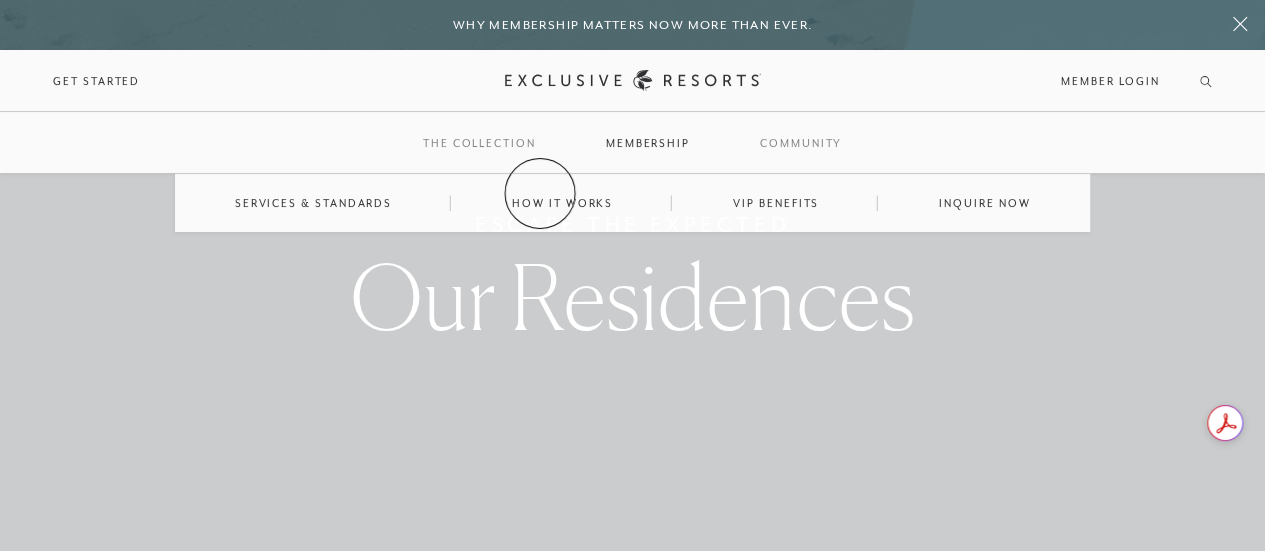 click on "How it works" at bounding box center (562, 203) 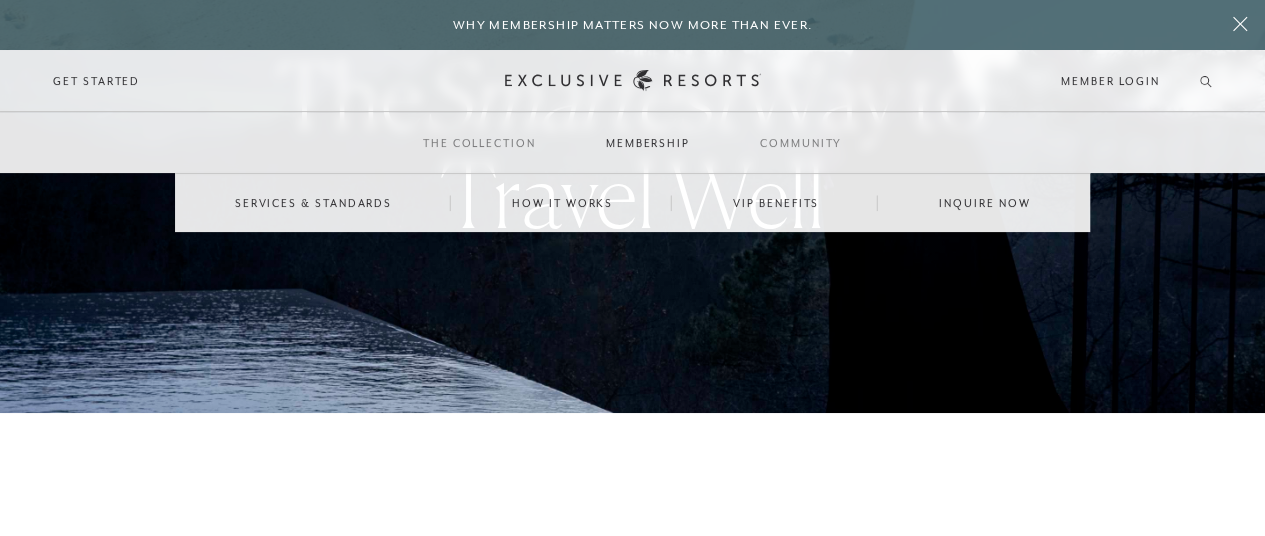 scroll, scrollTop: 101, scrollLeft: 0, axis: vertical 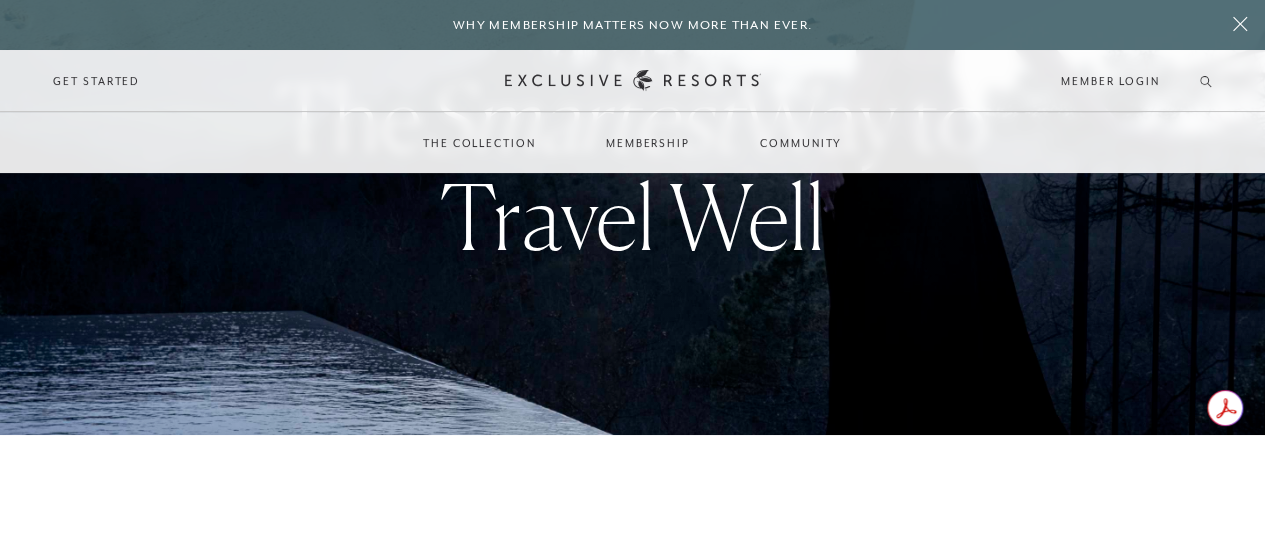 click on "The  Smartest  Way to Travel Well Different By Design Exclusive Resorts offers a refreshingly straightforward solution in a world of skyrocketing hotel prices and unpredictable villa rentals. Imagine skipping the hassle of booking multiple hotel rooms or leaving villa quality to chance. Instead, you arrive at a spacious residence, complete with a private pool, sweeping terrace, and every five-star amenity you could need — no surprises, no hidden fees. How It Works Like any country club, you’ll pay a one-time initiation fee and Annual Dues based on the number of nights you’d like to travel each year. Upon application approval, Classic Memberships start at $195,000 for a 10-Year Plan. Predictable Pricing Tailored To You The World Awaits Plan Ahead, Enjoy More The Ultimate Gift A Lasting Legacy Pay a One-Time Initiation Fee Enjoy set Annual Dues Choose between 15-60 Plan Days per year Access 400+ luxury residences and experiences Reserve trips as far as two years in advance Build a timeless legacy Benefits" at bounding box center [632, 4410] 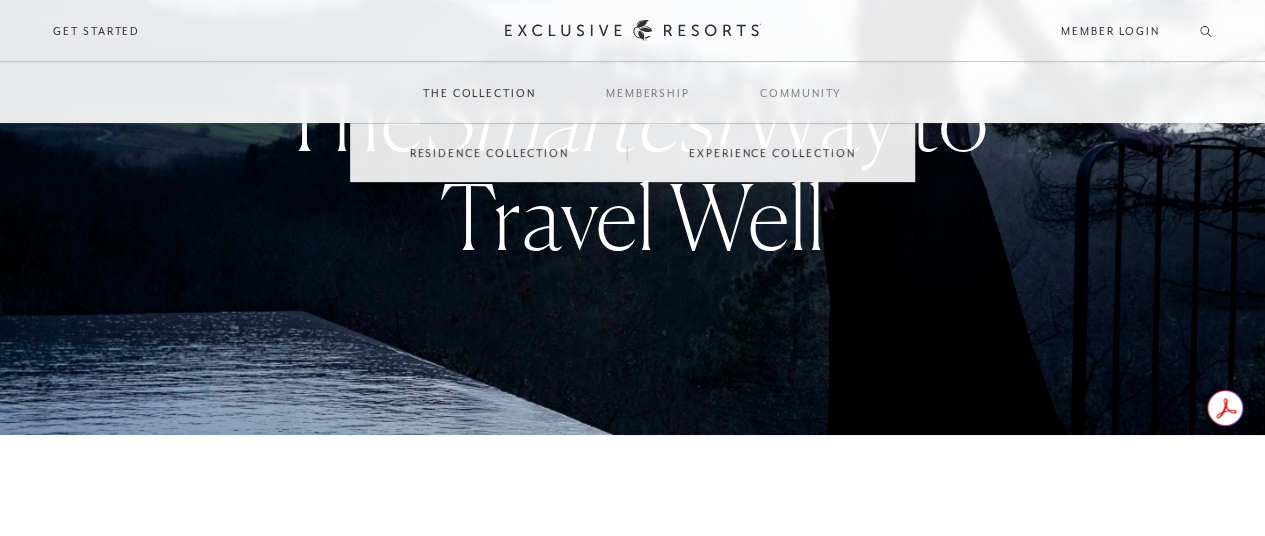 click on "The Collection" at bounding box center [479, 93] 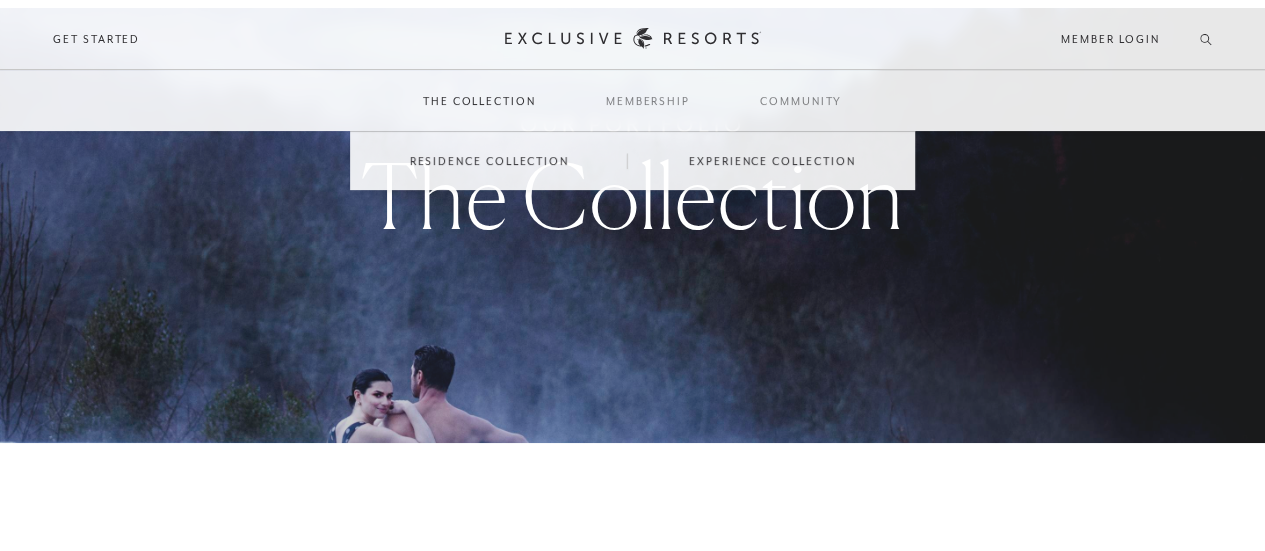 scroll, scrollTop: 0, scrollLeft: 0, axis: both 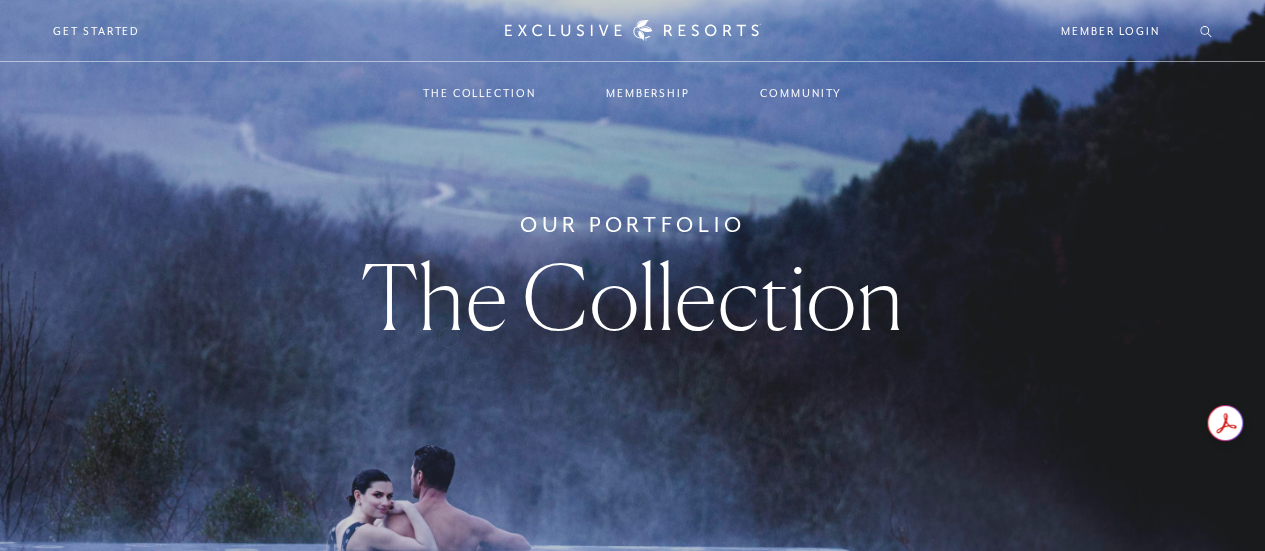 drag, startPoint x: 138, startPoint y: 463, endPoint x: 448, endPoint y: 335, distance: 335.38635 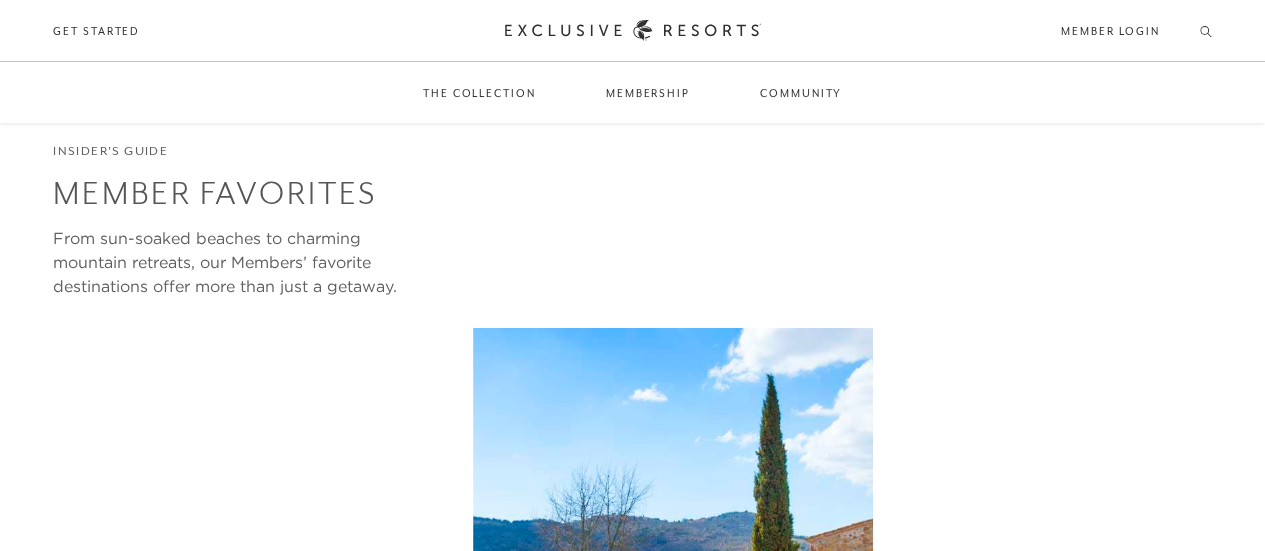 scroll, scrollTop: 2358, scrollLeft: 0, axis: vertical 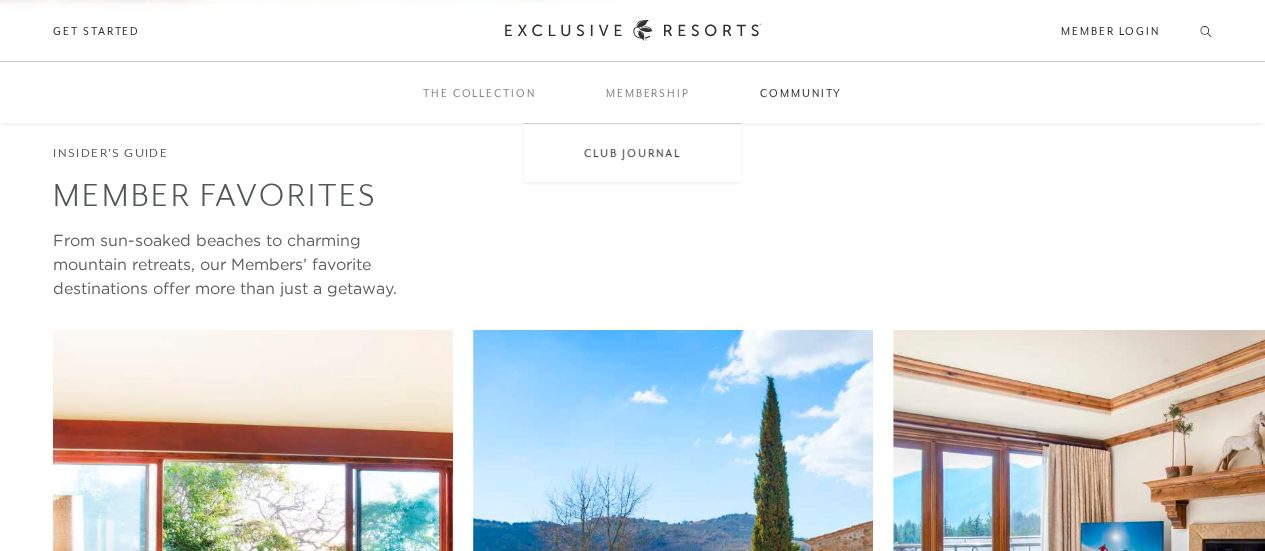 click on "Community" at bounding box center [801, 93] 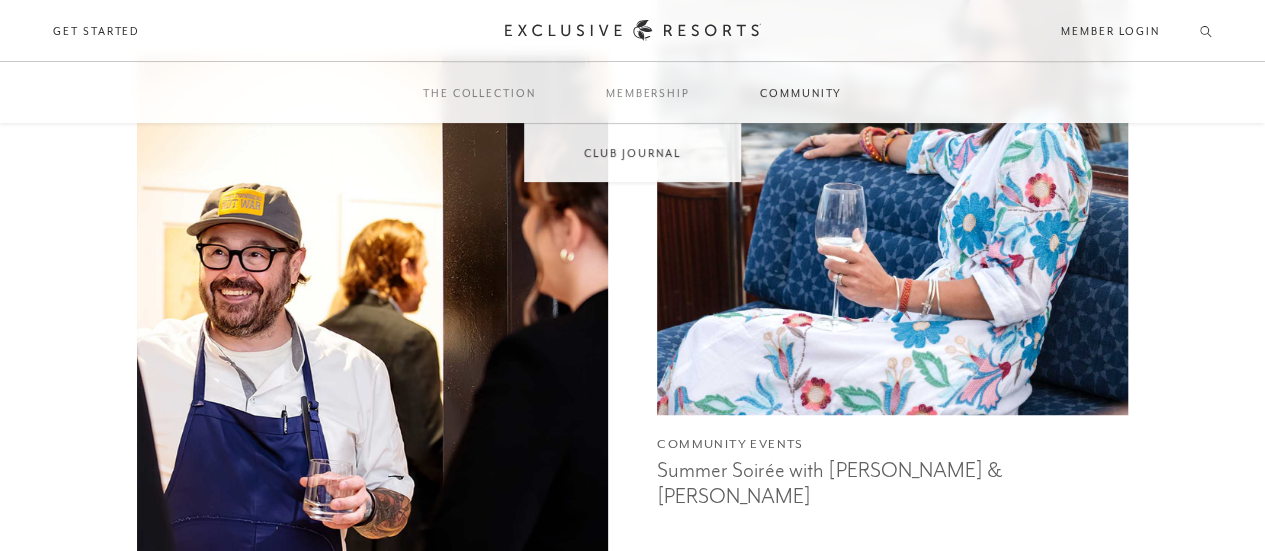 scroll, scrollTop: 890, scrollLeft: 0, axis: vertical 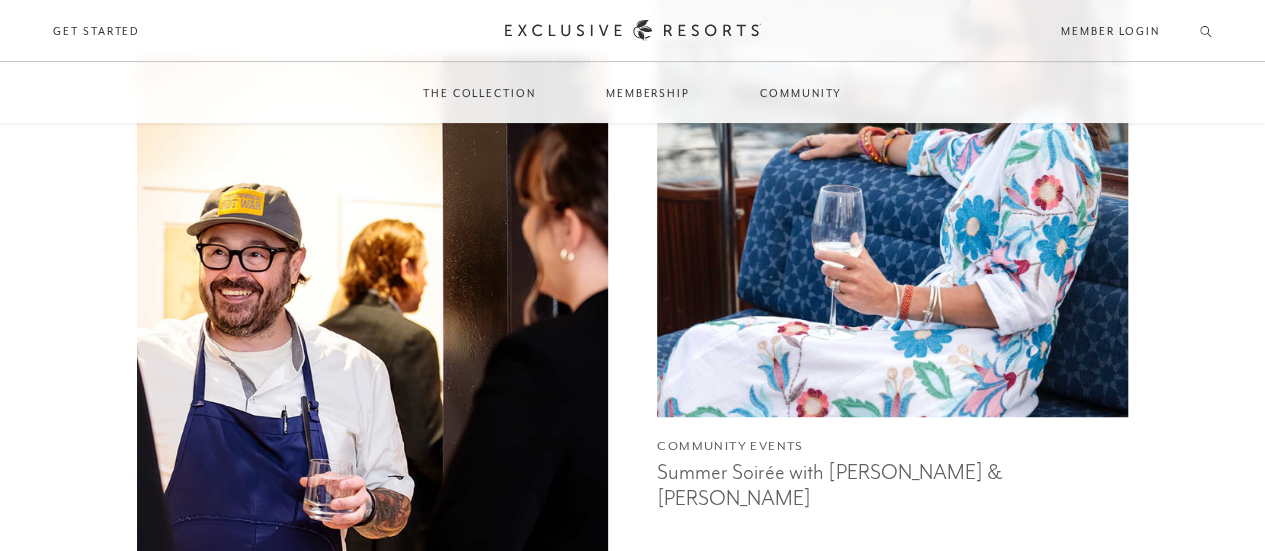 click at bounding box center (892, 181) 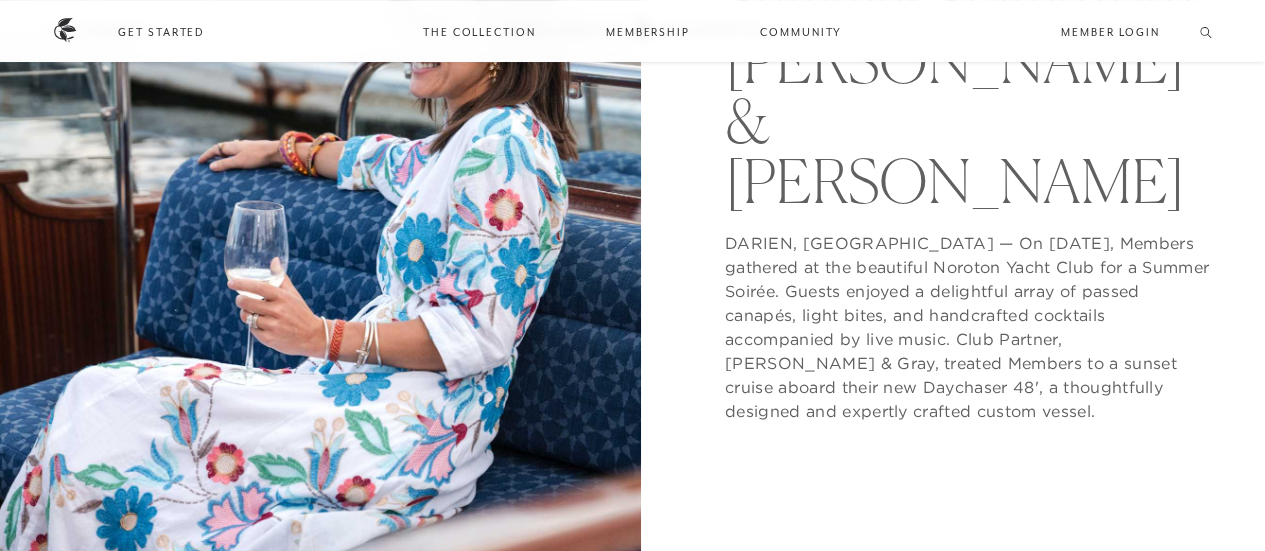 scroll, scrollTop: 360, scrollLeft: 0, axis: vertical 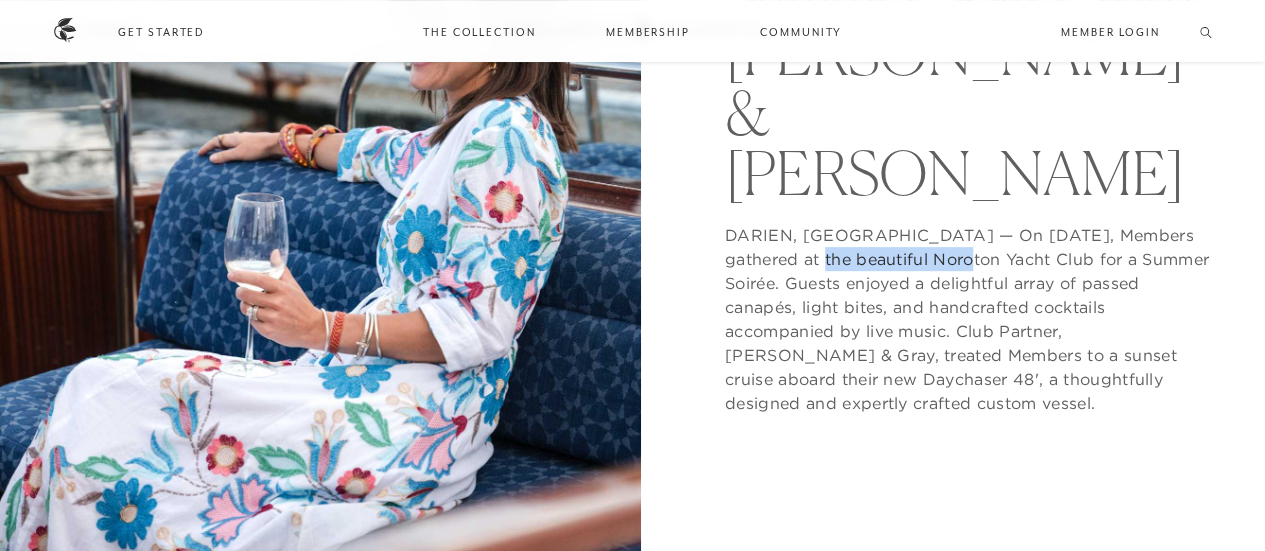 drag, startPoint x: 802, startPoint y: 203, endPoint x: 959, endPoint y: 208, distance: 157.0796 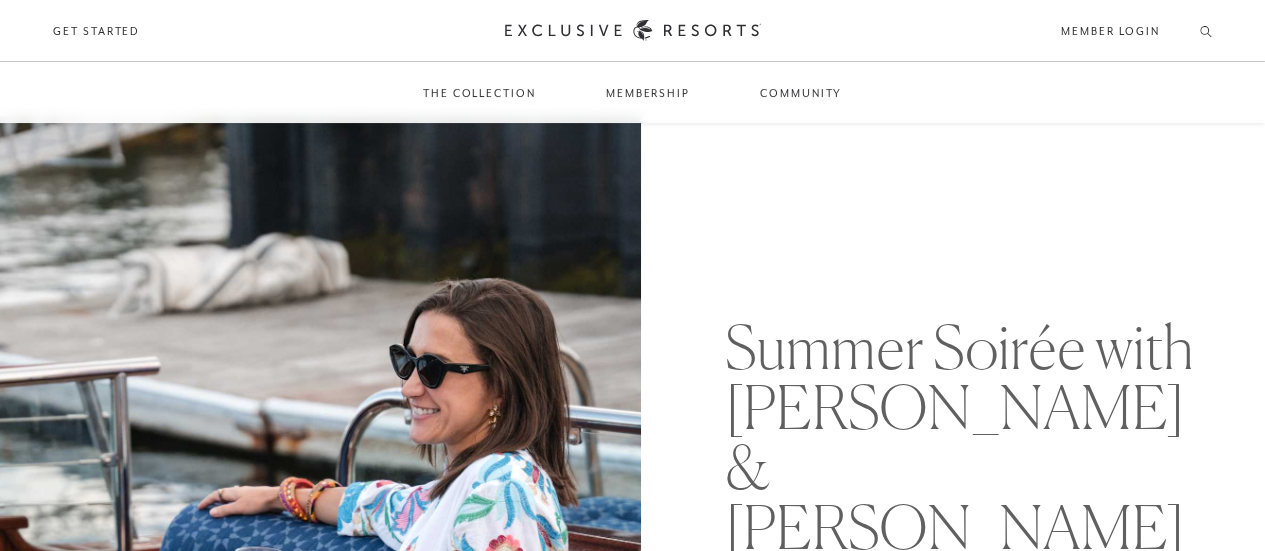 scroll, scrollTop: 0, scrollLeft: 0, axis: both 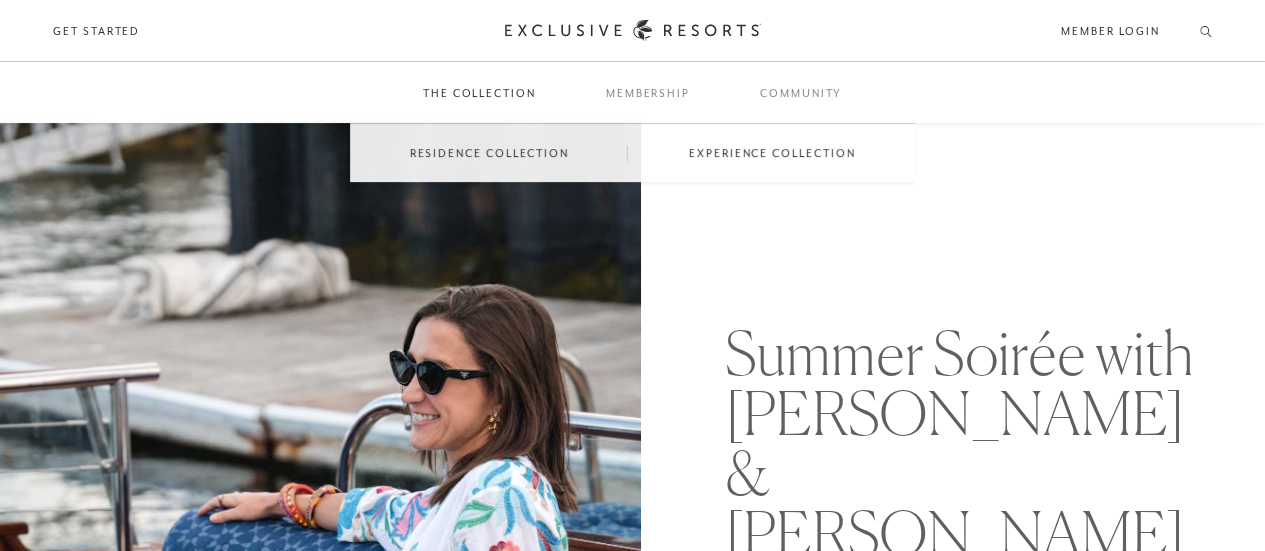 click on "Experience Collection" at bounding box center (772, 153) 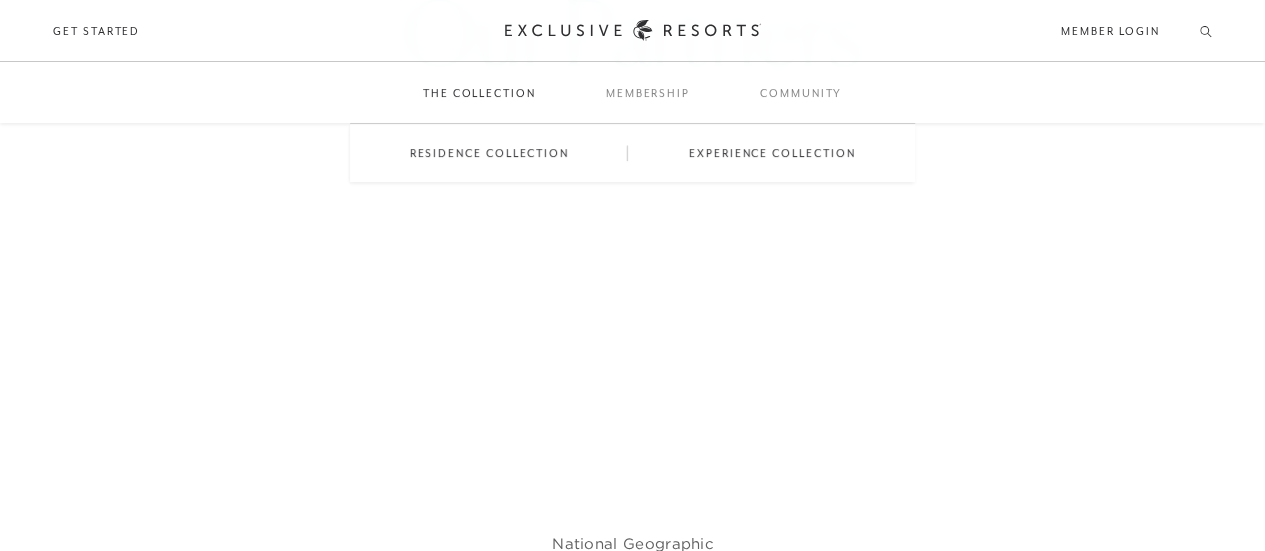 scroll, scrollTop: 6536, scrollLeft: 0, axis: vertical 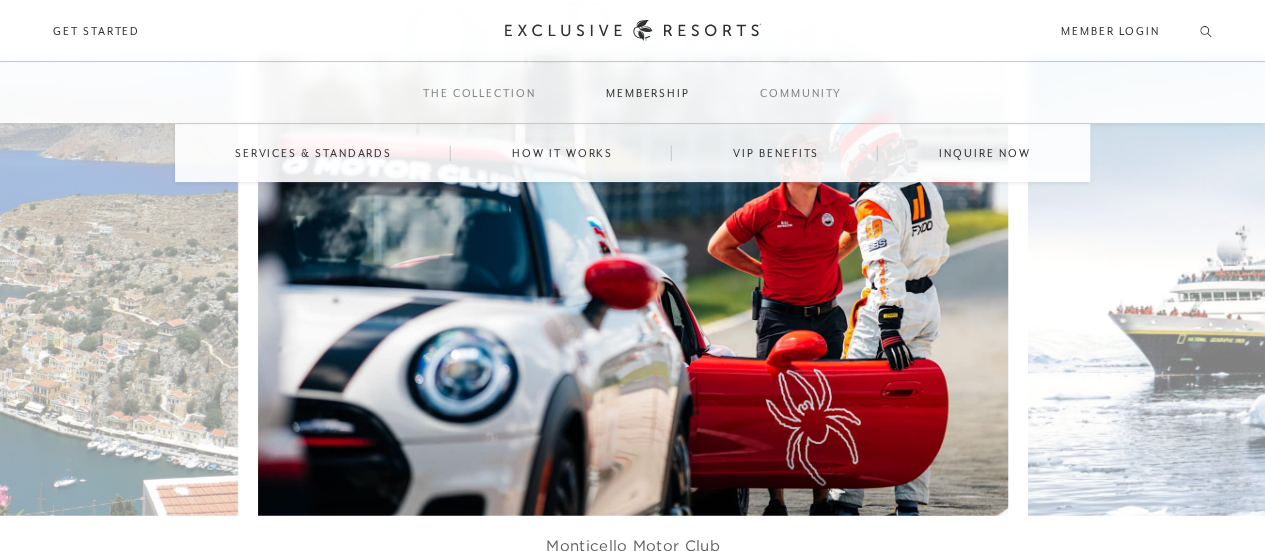 click on "Services & Standards" at bounding box center (313, 153) 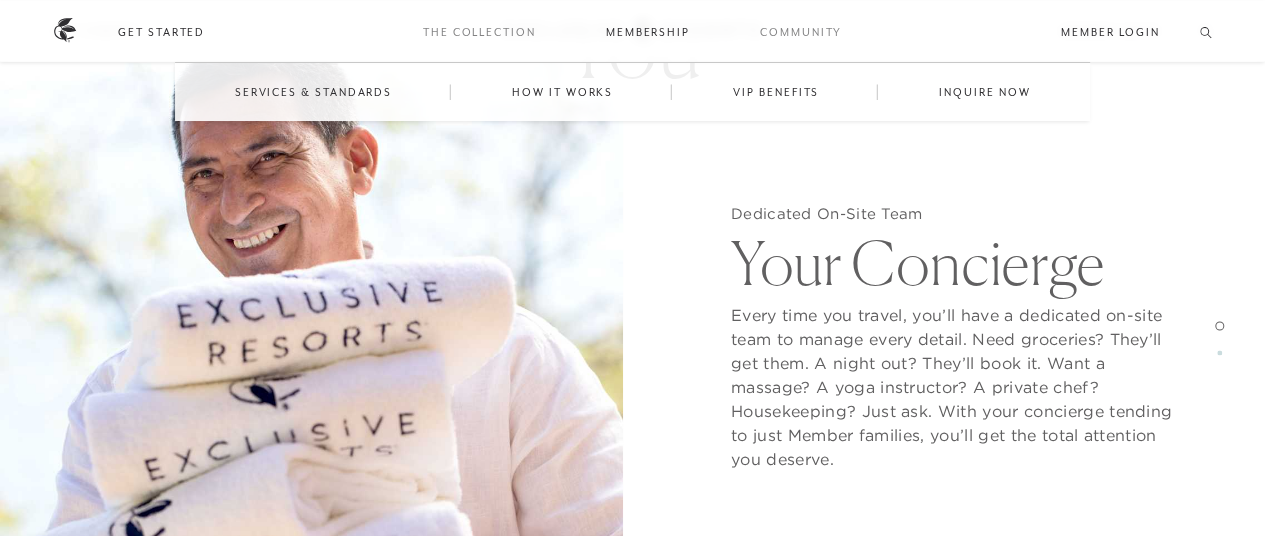 scroll, scrollTop: 1388, scrollLeft: 0, axis: vertical 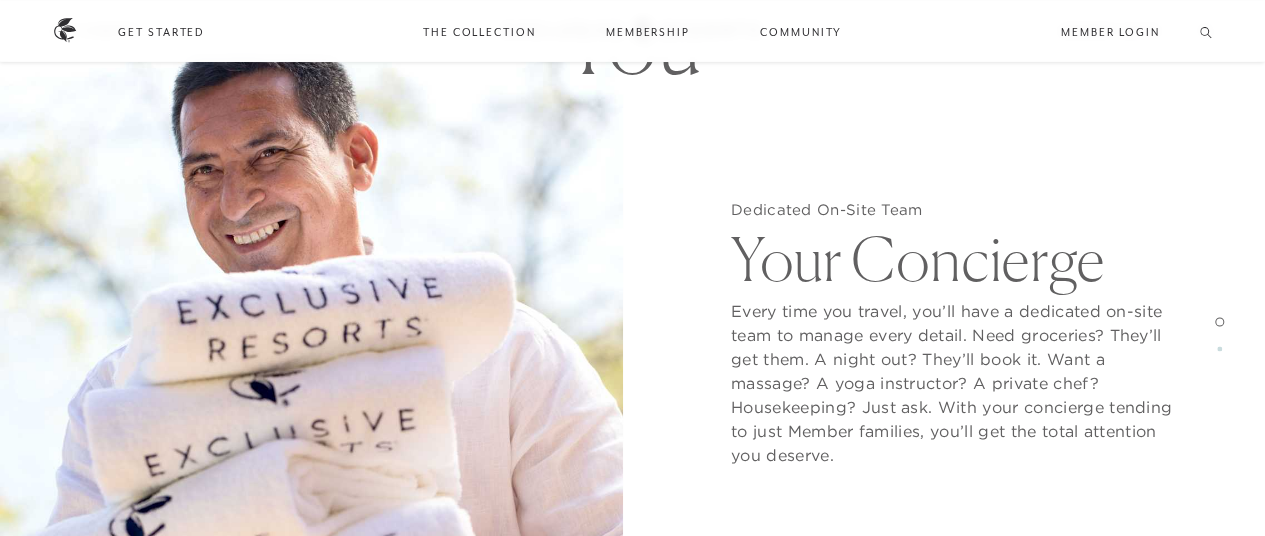 click at bounding box center [311, 326] 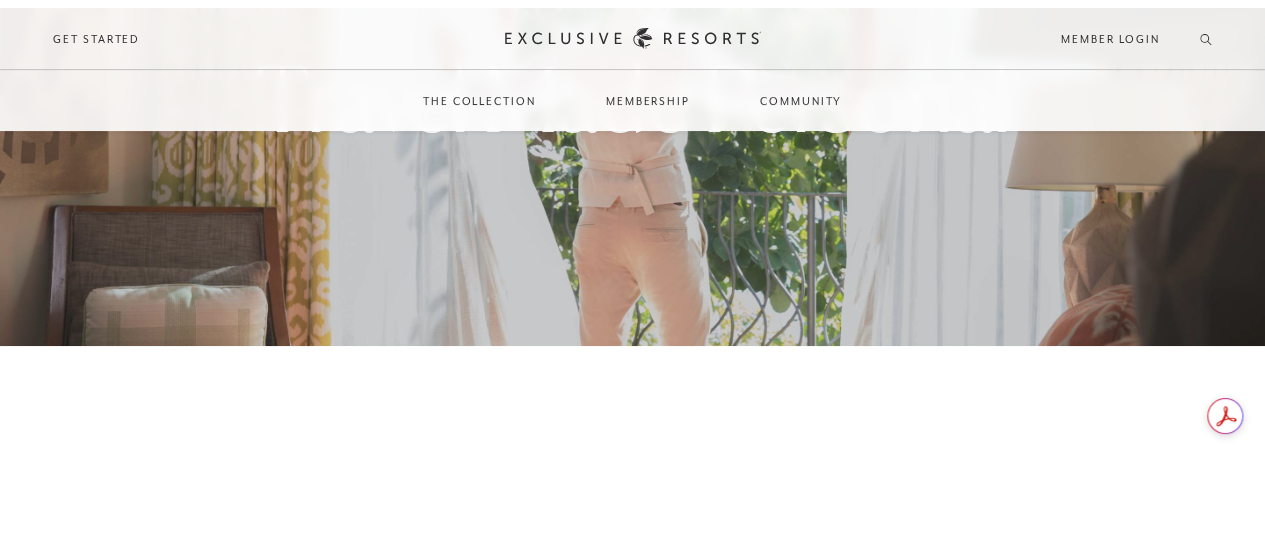 scroll, scrollTop: 0, scrollLeft: 0, axis: both 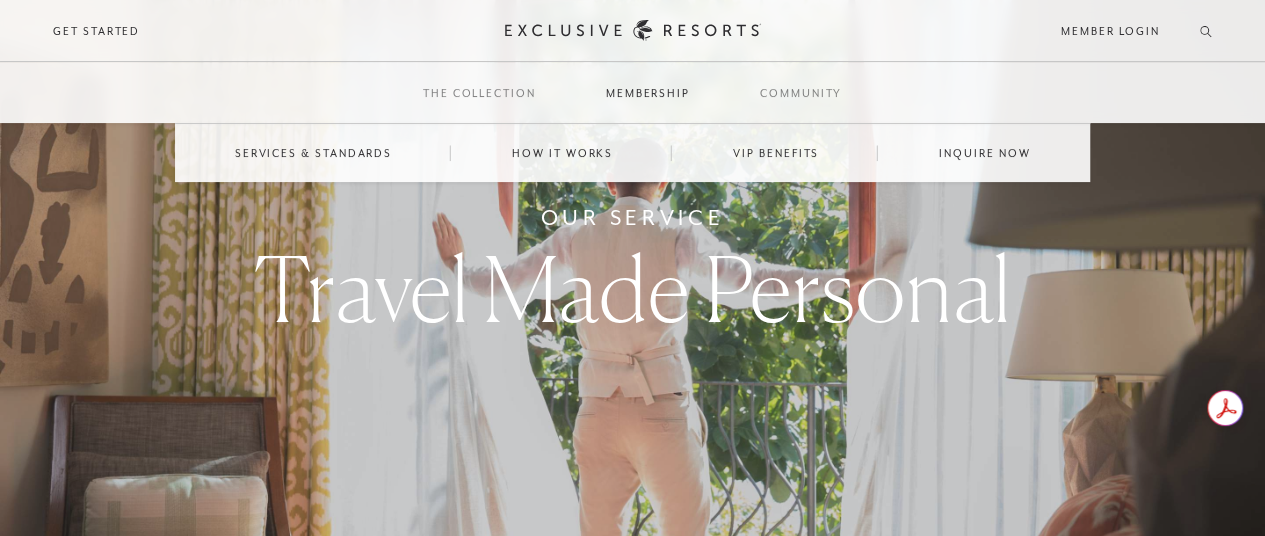 click on "Membership" at bounding box center [648, 93] 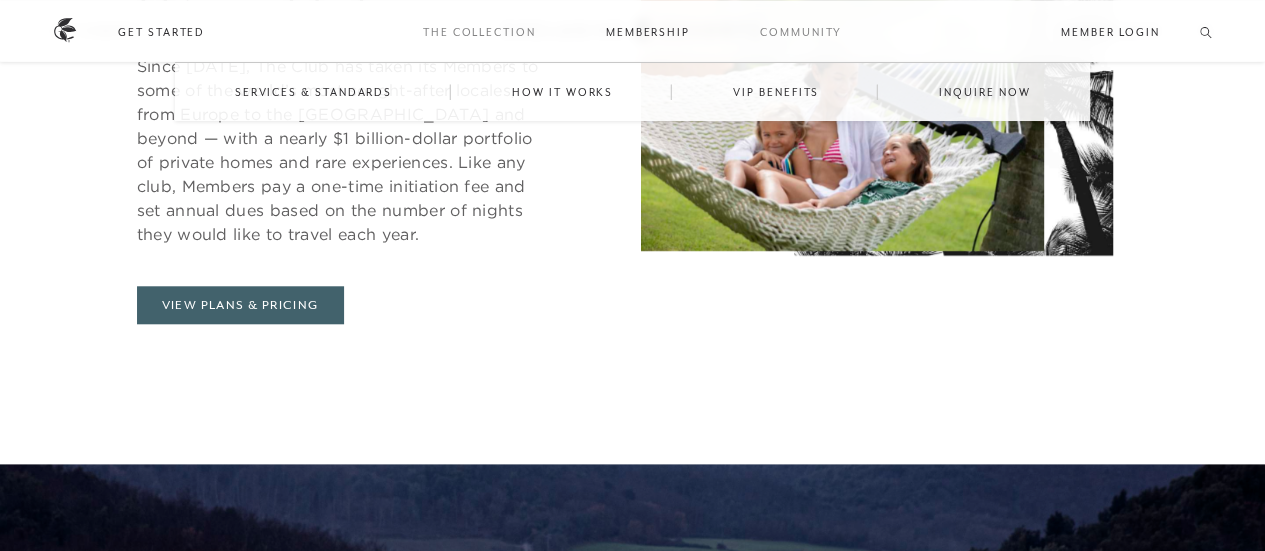 scroll, scrollTop: 831, scrollLeft: 0, axis: vertical 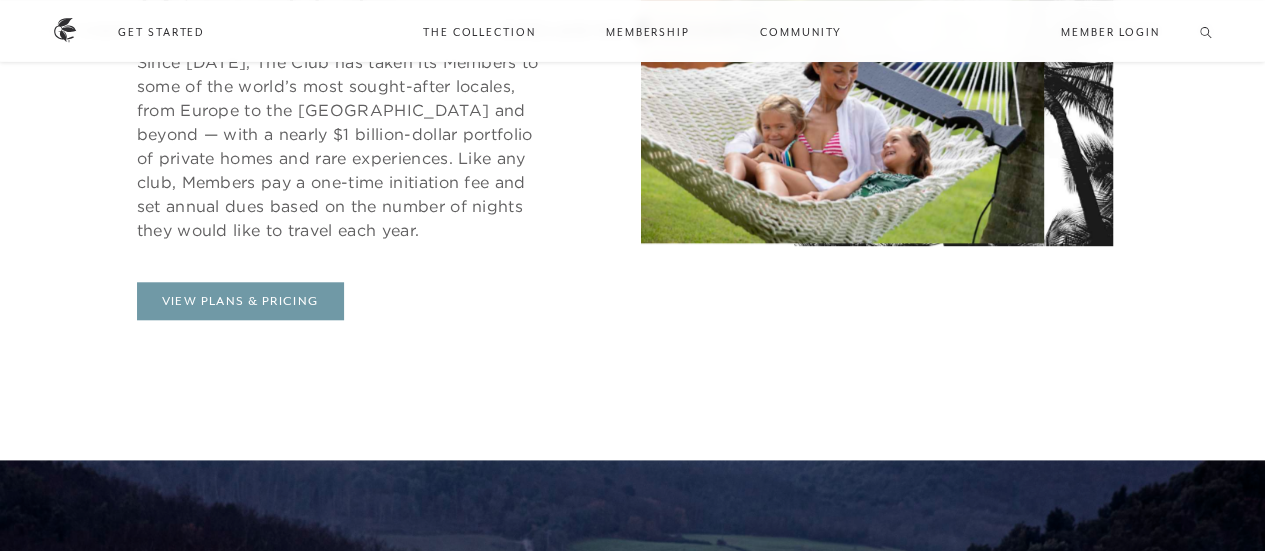 click on "View Plans & Pricing" at bounding box center [240, 301] 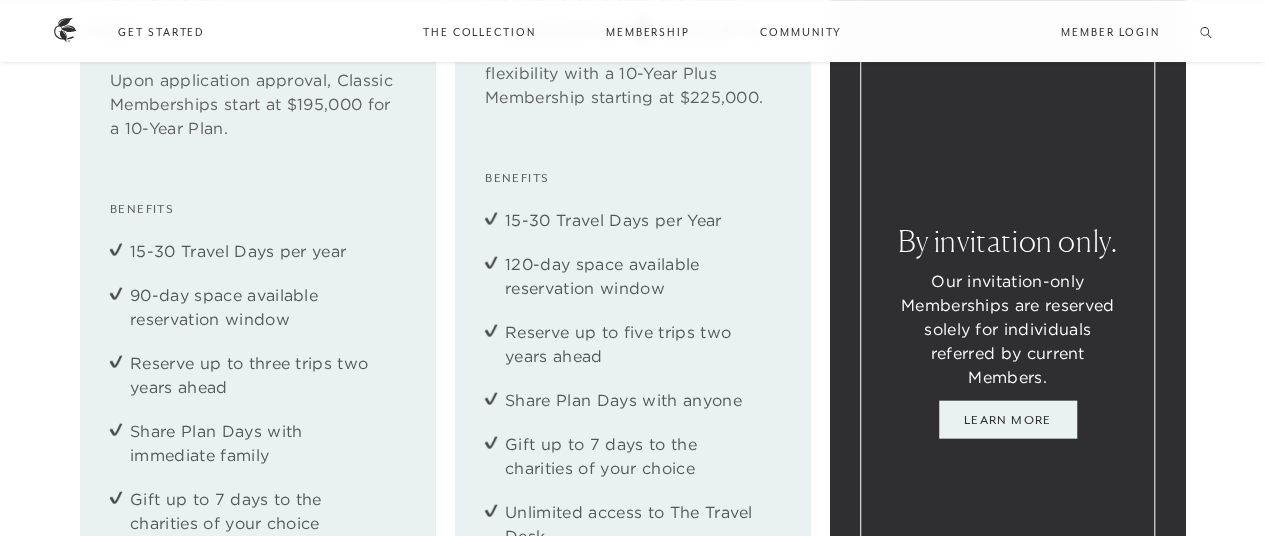 scroll, scrollTop: 2134, scrollLeft: 0, axis: vertical 